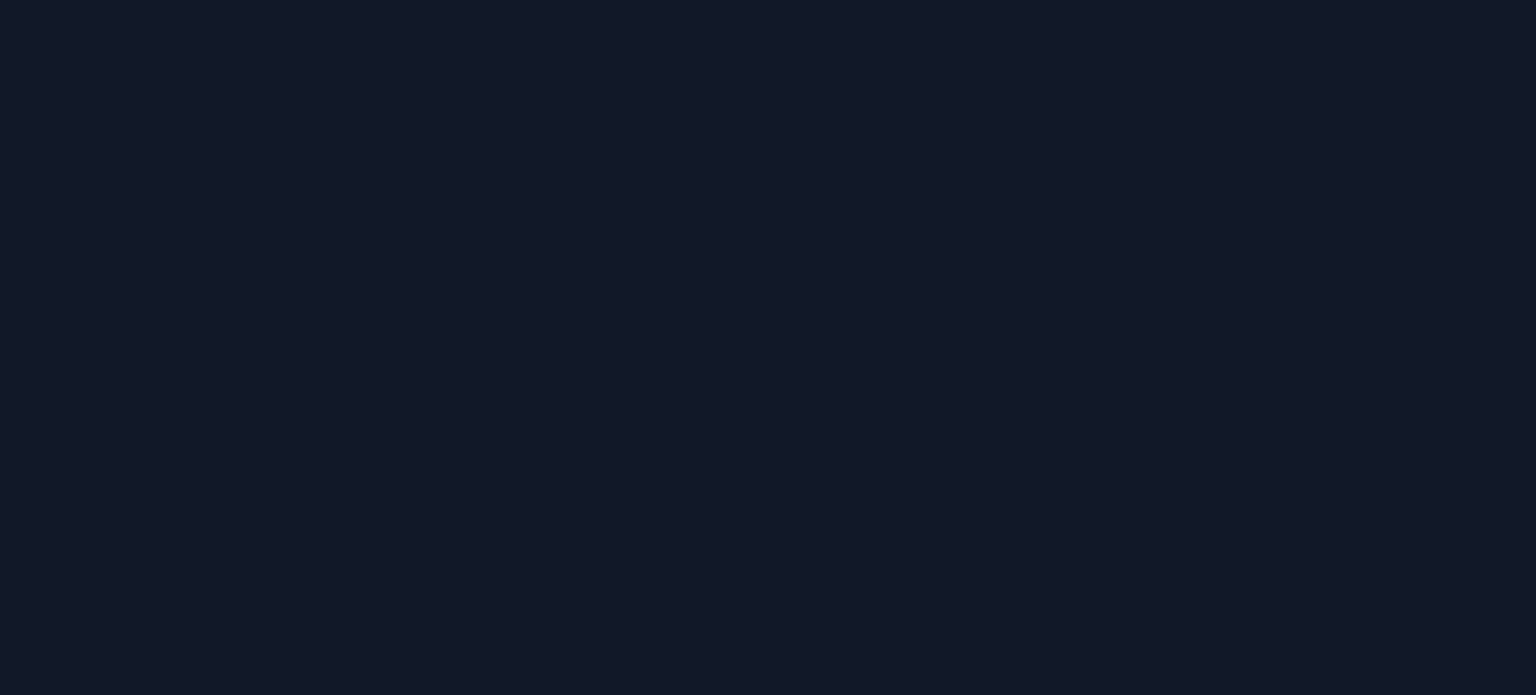 scroll, scrollTop: 0, scrollLeft: 0, axis: both 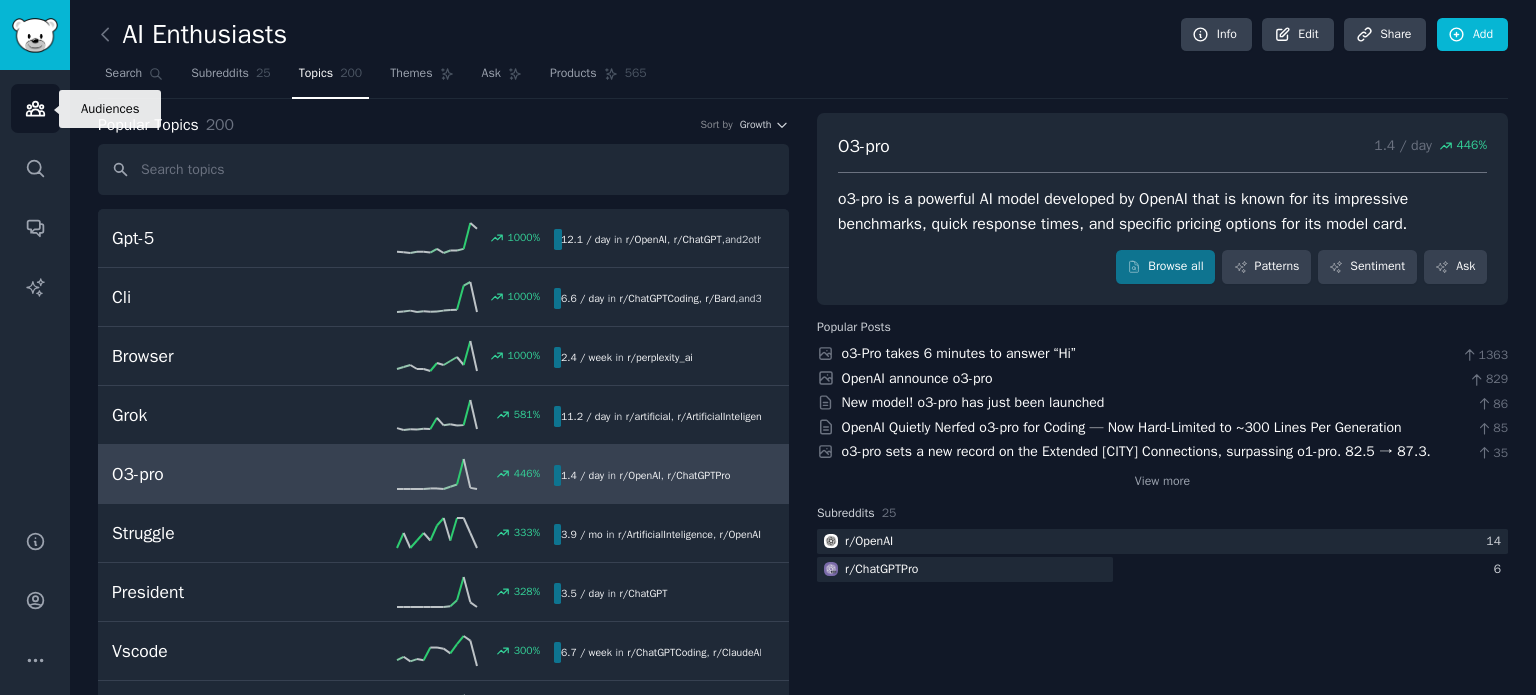 click 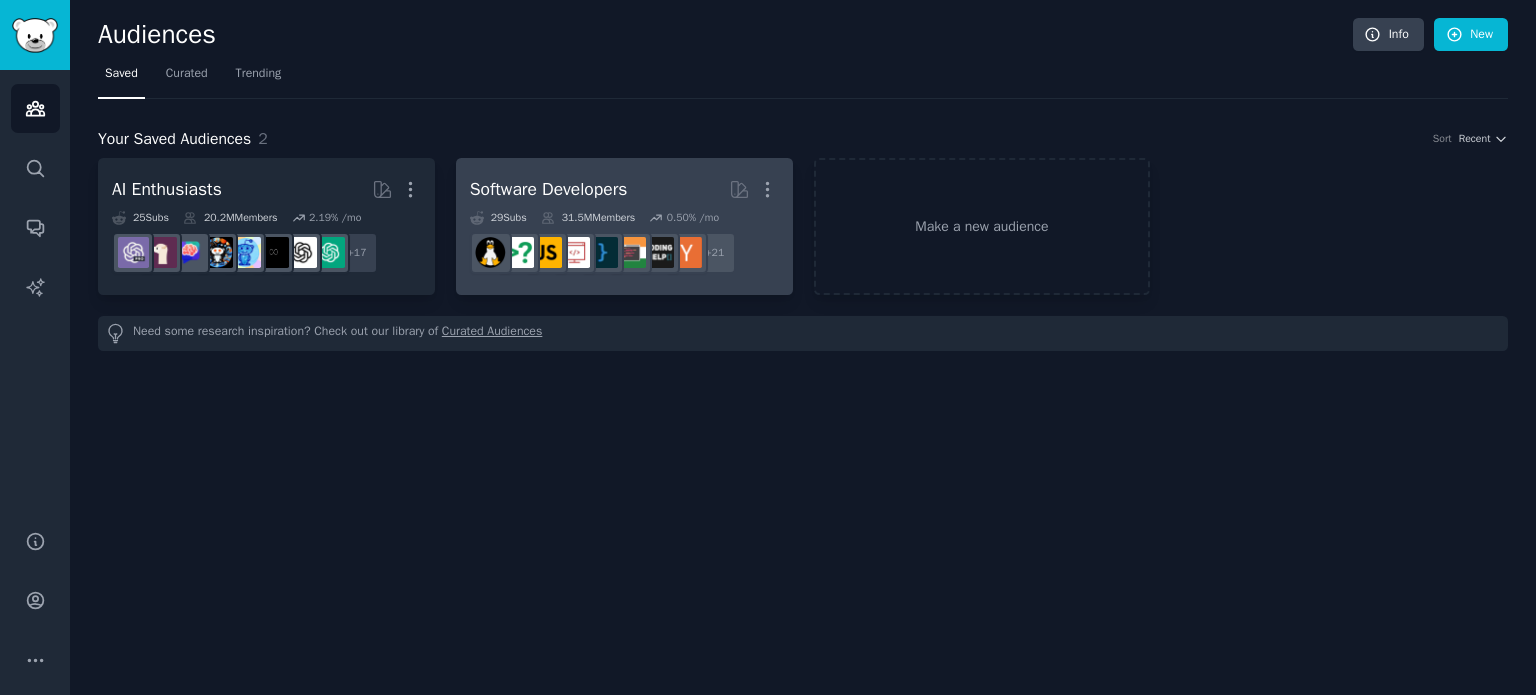 click on "Software Developers Curated by GummySearch More [NUMBER]  Sub s [NUMBER]  Members [PERCENT] /mo + [NUMBER]" at bounding box center (624, 226) 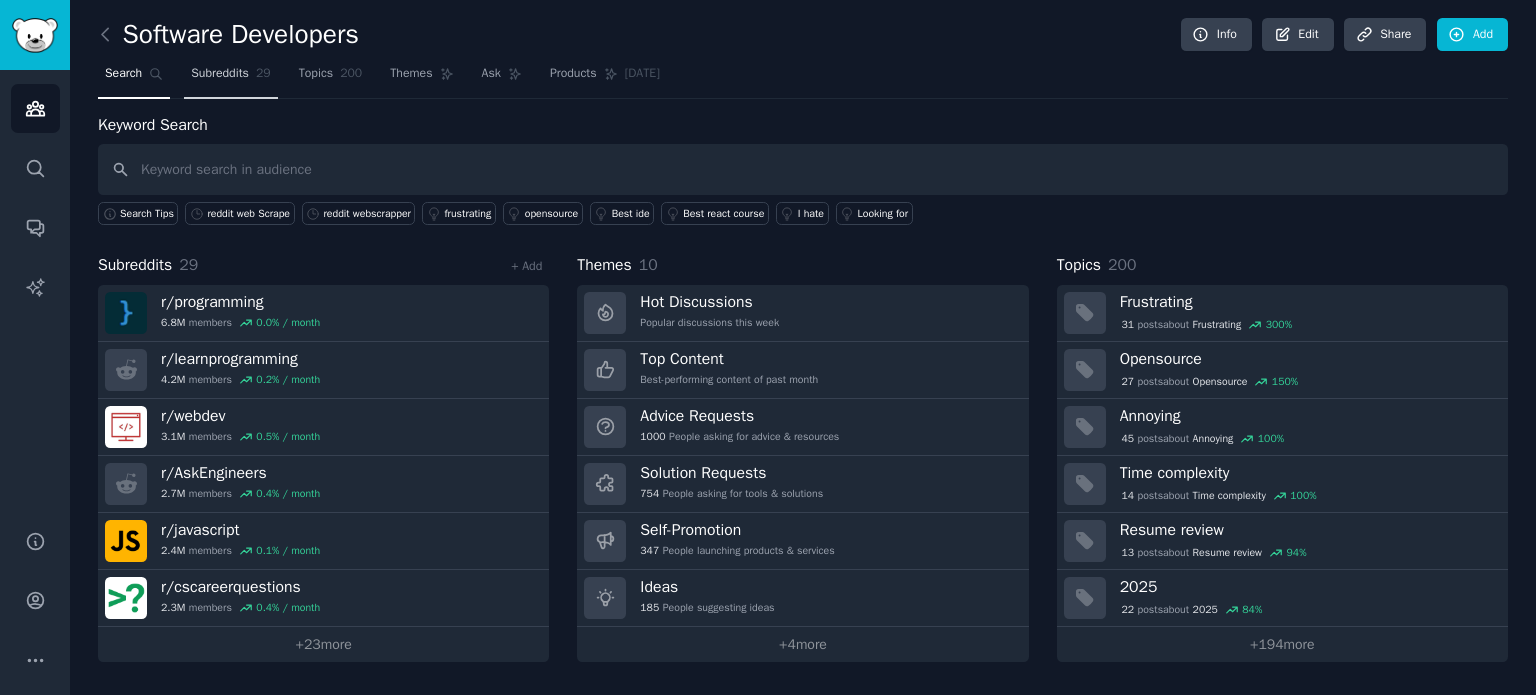 click on "Subreddits 29" at bounding box center [230, 78] 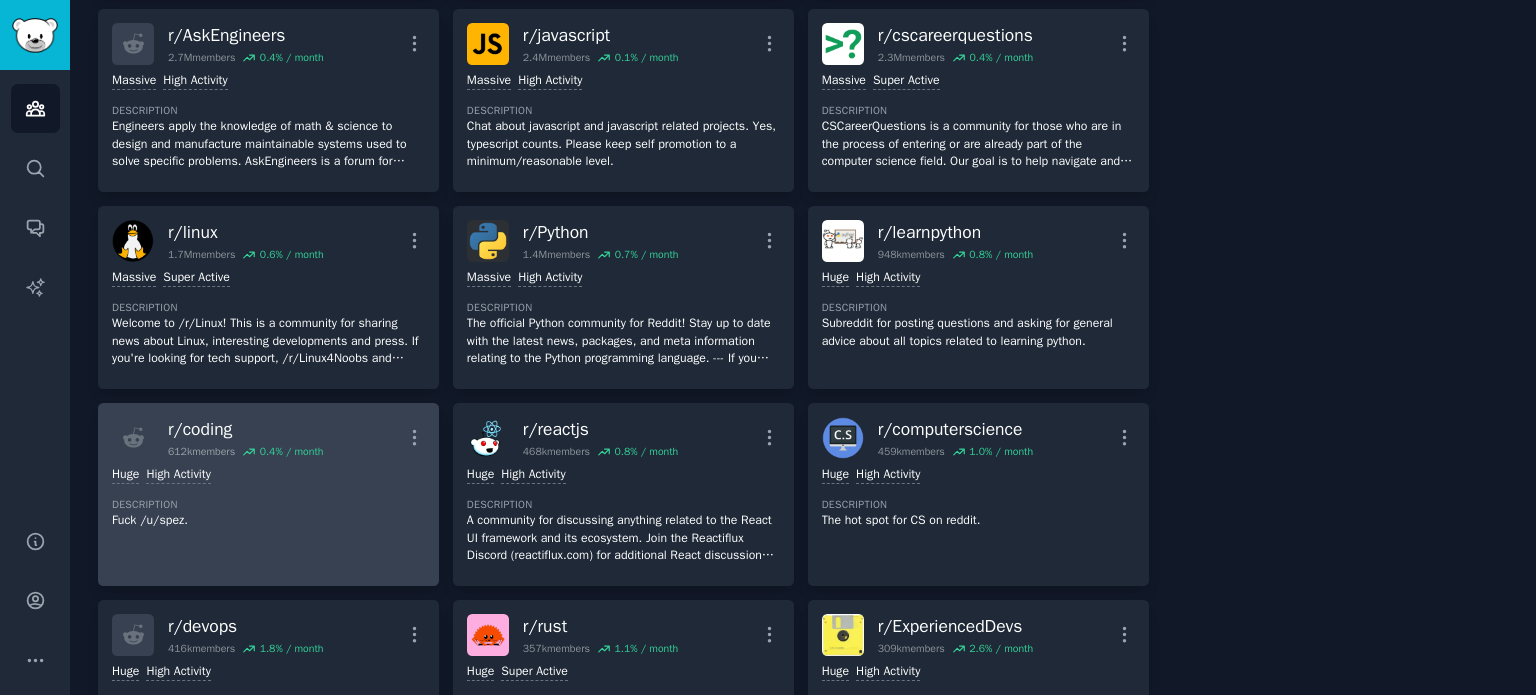 scroll, scrollTop: 0, scrollLeft: 0, axis: both 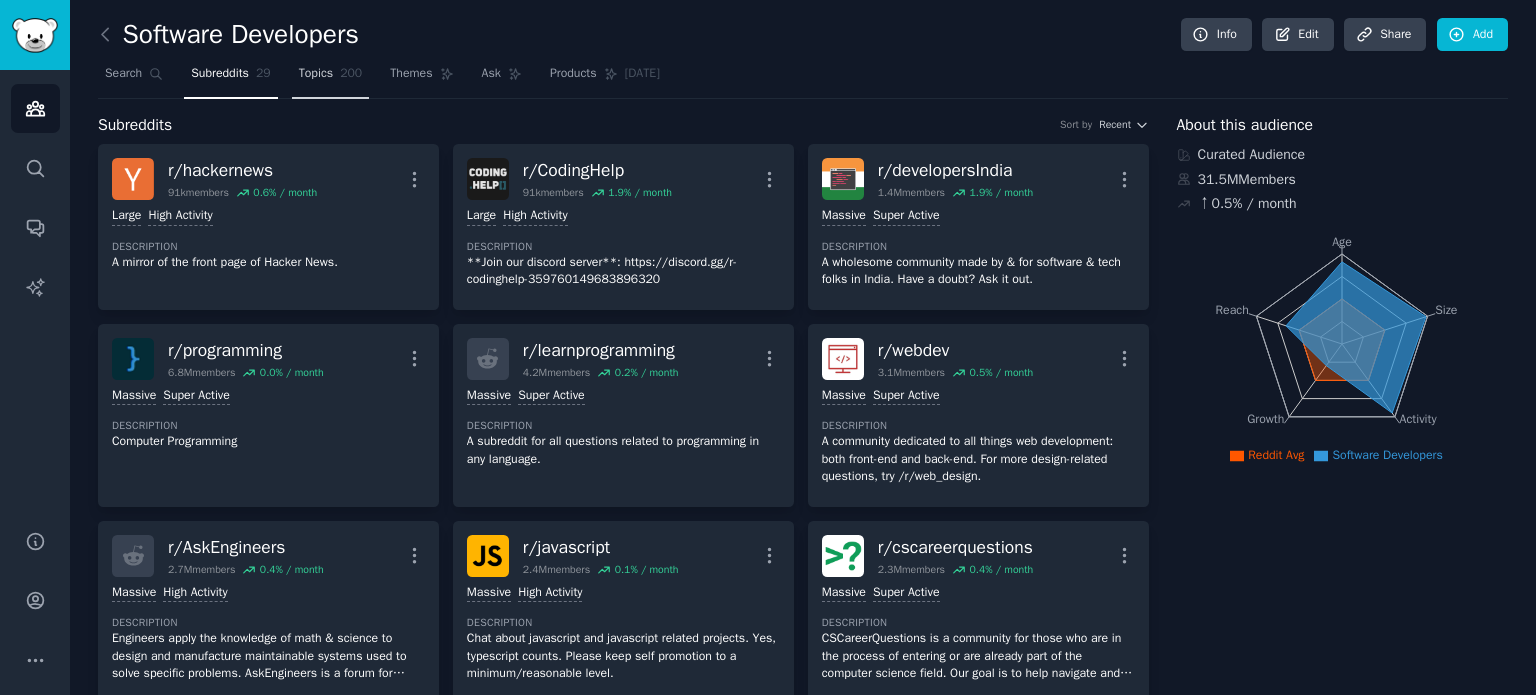 click on "Topics 200" at bounding box center [331, 78] 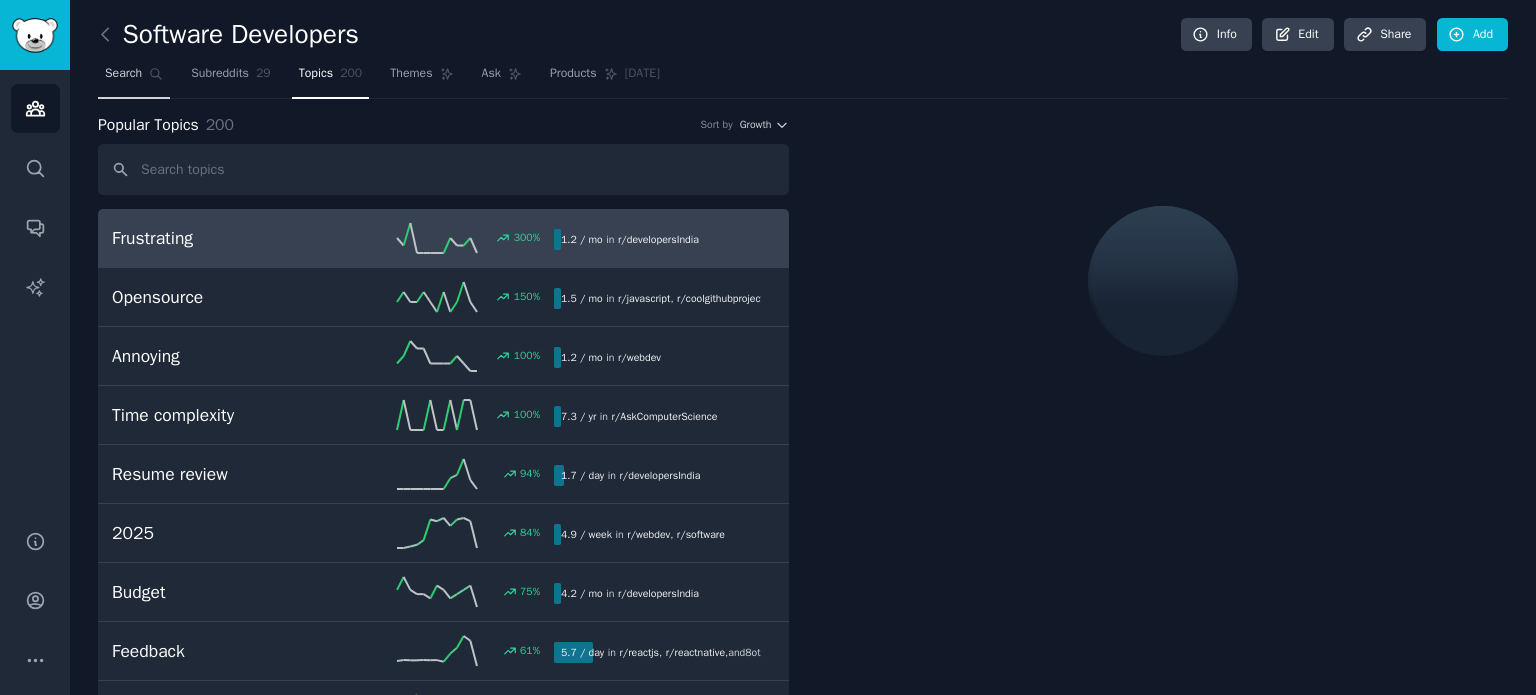 click on "Search" at bounding box center (123, 74) 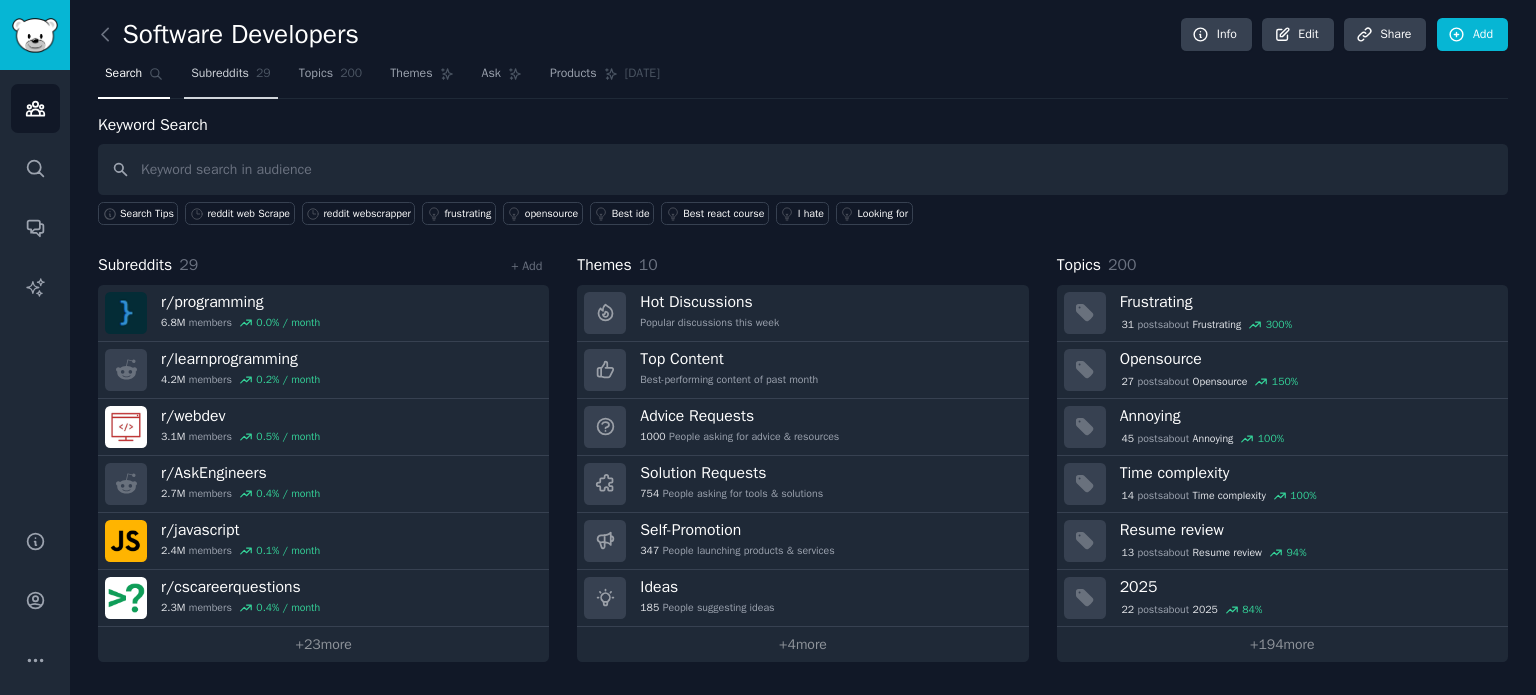 click on "Subreddits" at bounding box center [220, 74] 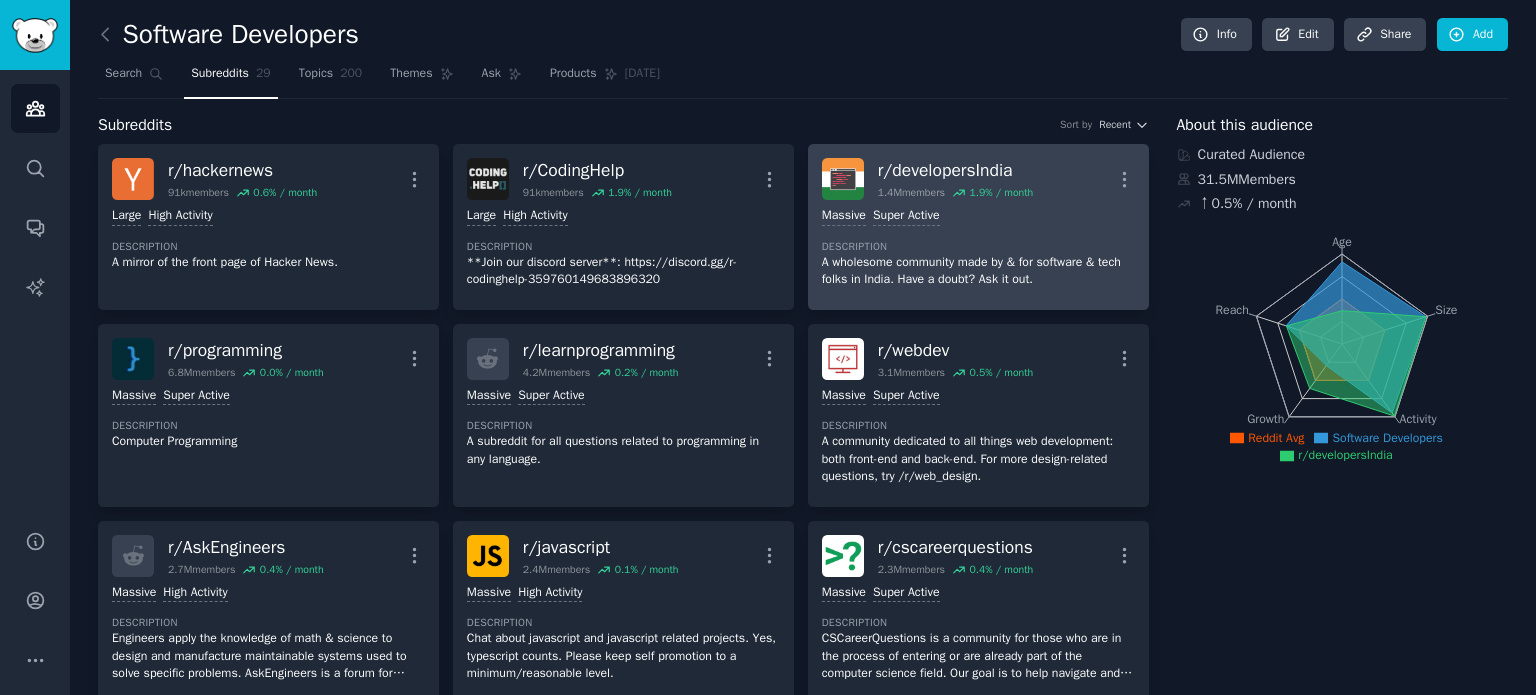 click on "r/ developers[COUNTRY]" at bounding box center (956, 170) 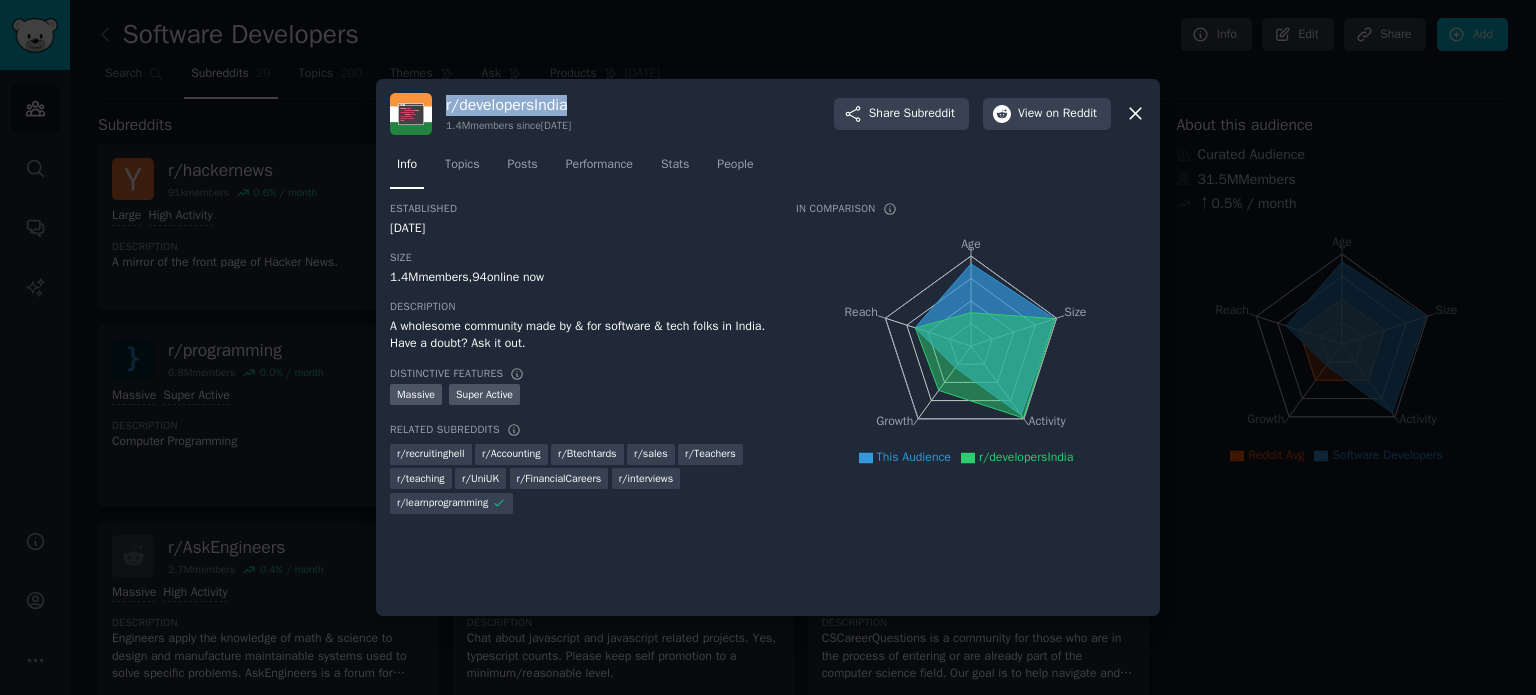 drag, startPoint x: 445, startPoint y: 102, endPoint x: 600, endPoint y: 104, distance: 155.01291 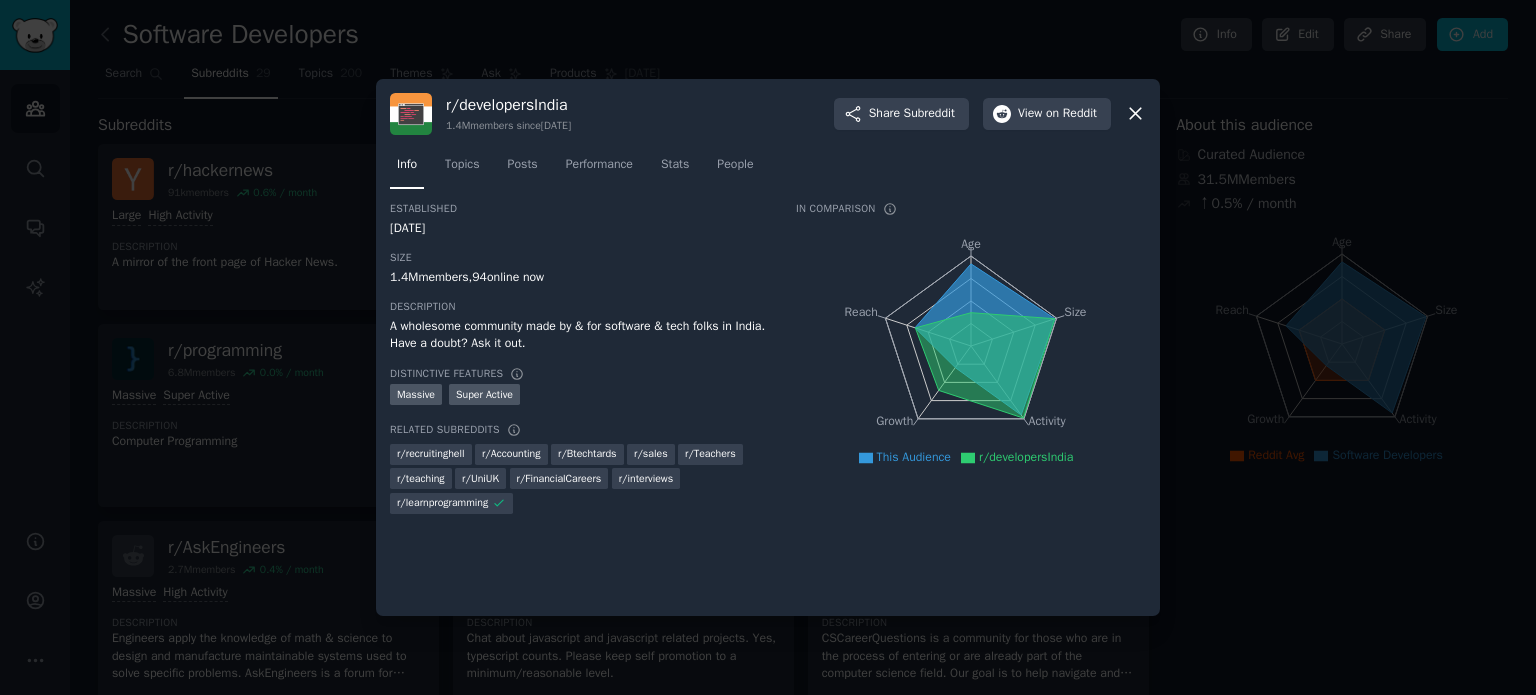 click on "[DATE]" at bounding box center [579, 229] 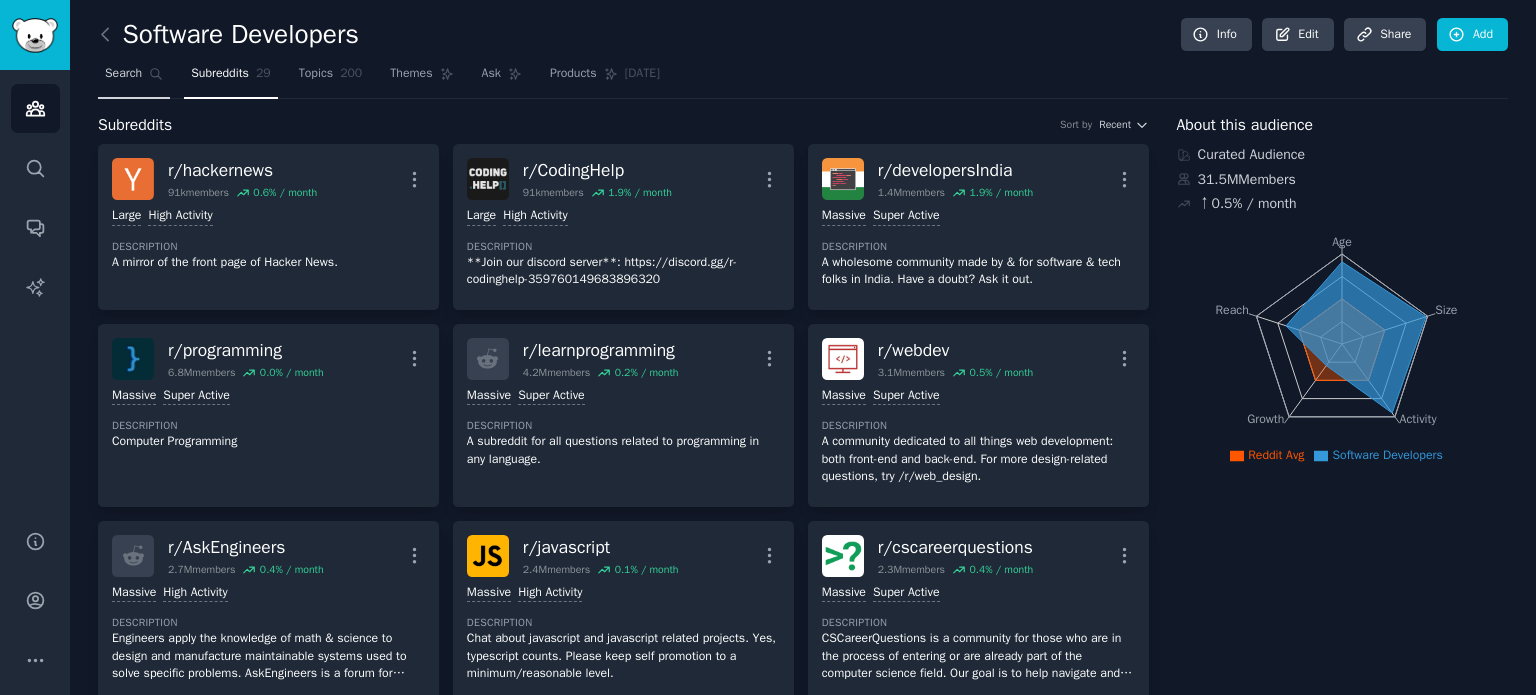 click on "Search" at bounding box center [123, 74] 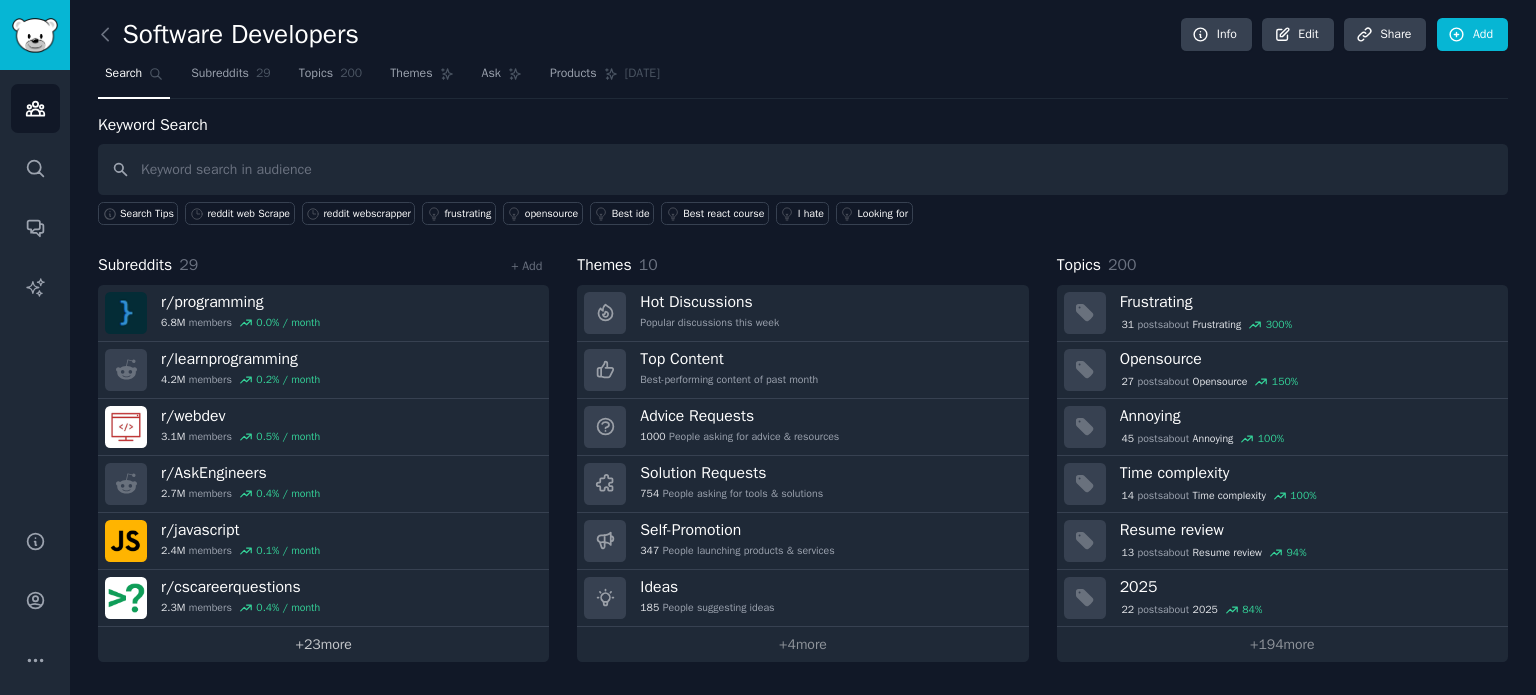 click on "+  23  more" at bounding box center (323, 644) 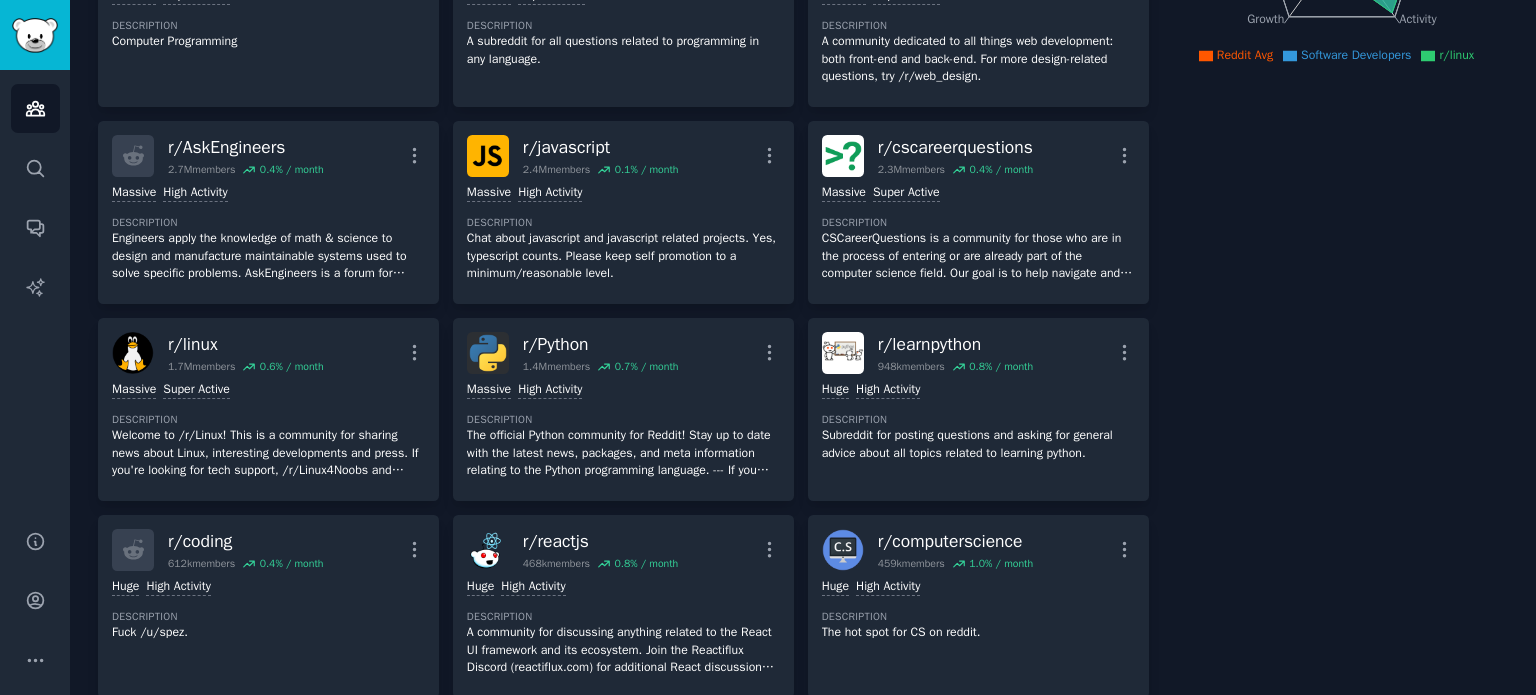 scroll, scrollTop: 0, scrollLeft: 0, axis: both 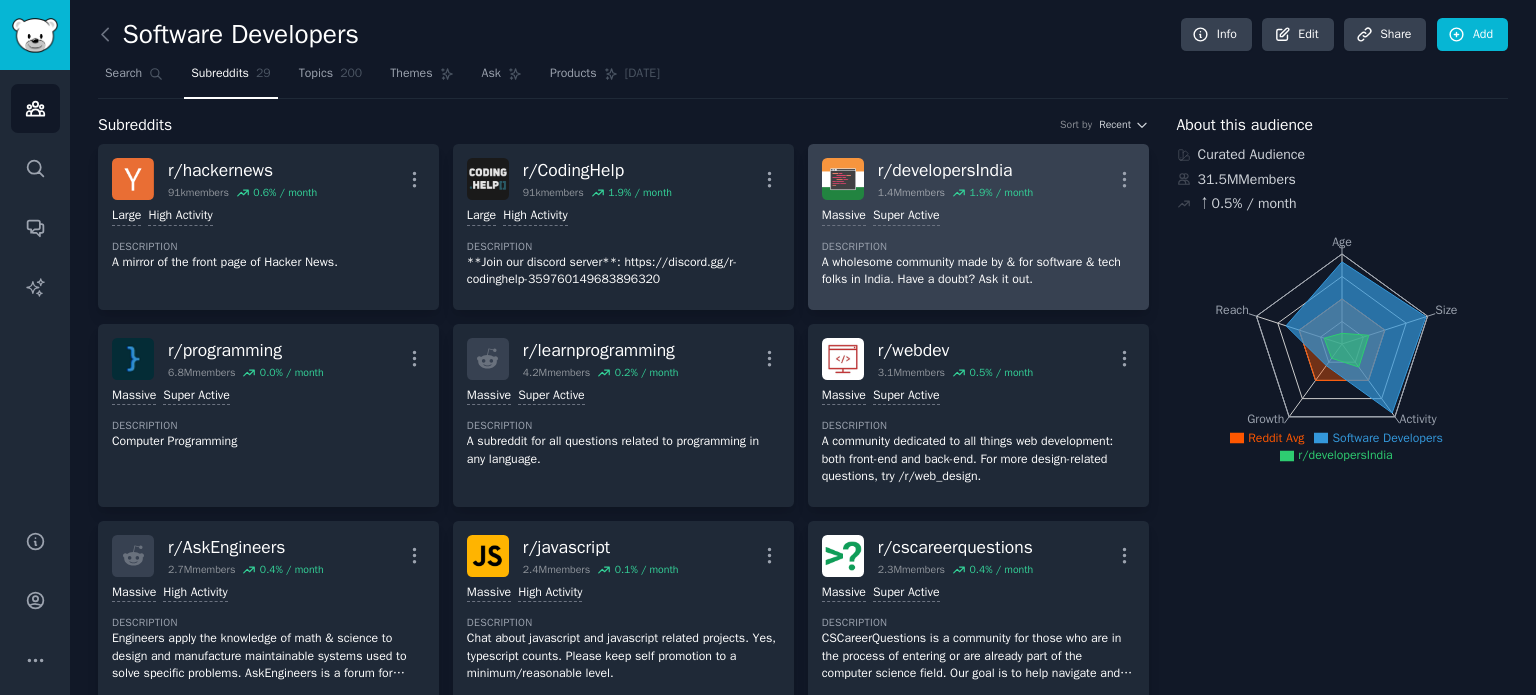 click on "Massive Super Active Description A wholesome community made by & for software & tech folks in [COUNTRY].
Have a doubt? Ask it out." at bounding box center [978, 248] 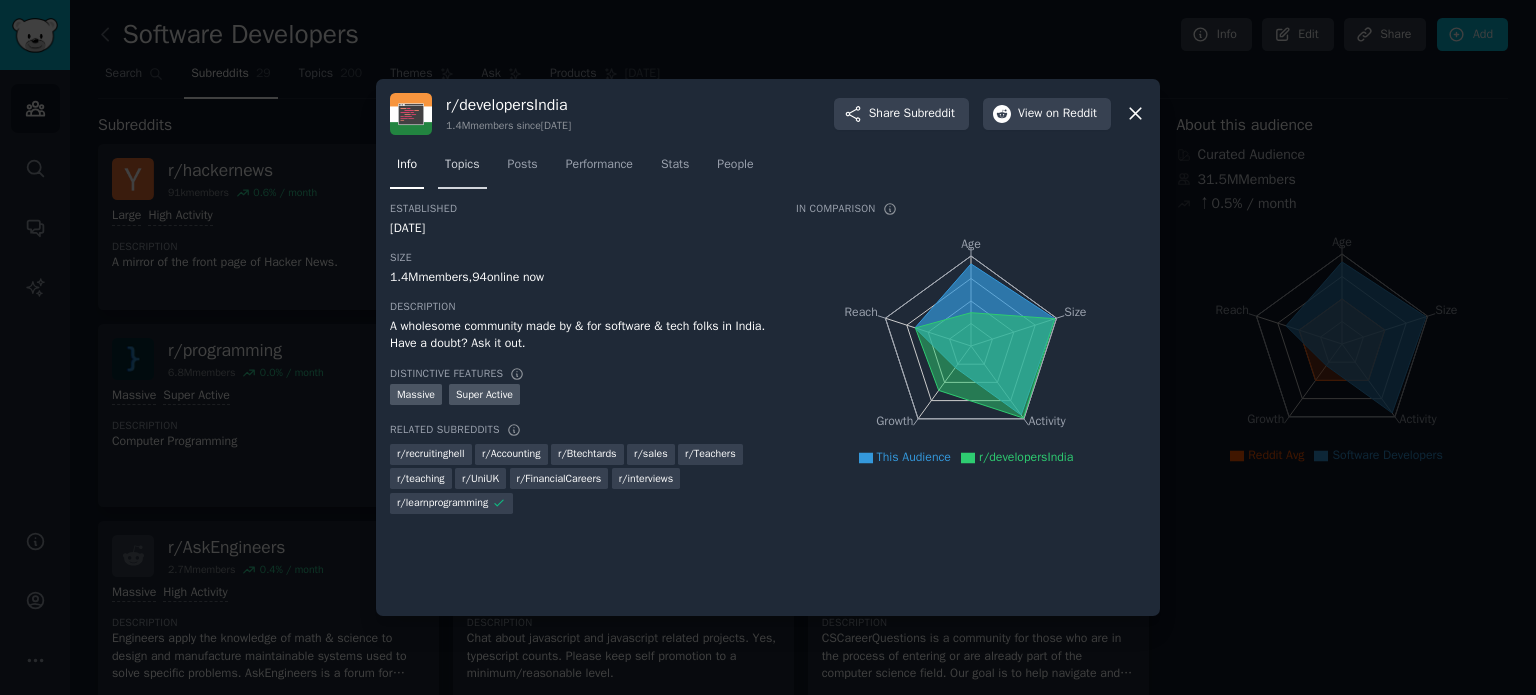 click on "Topics" at bounding box center [462, 165] 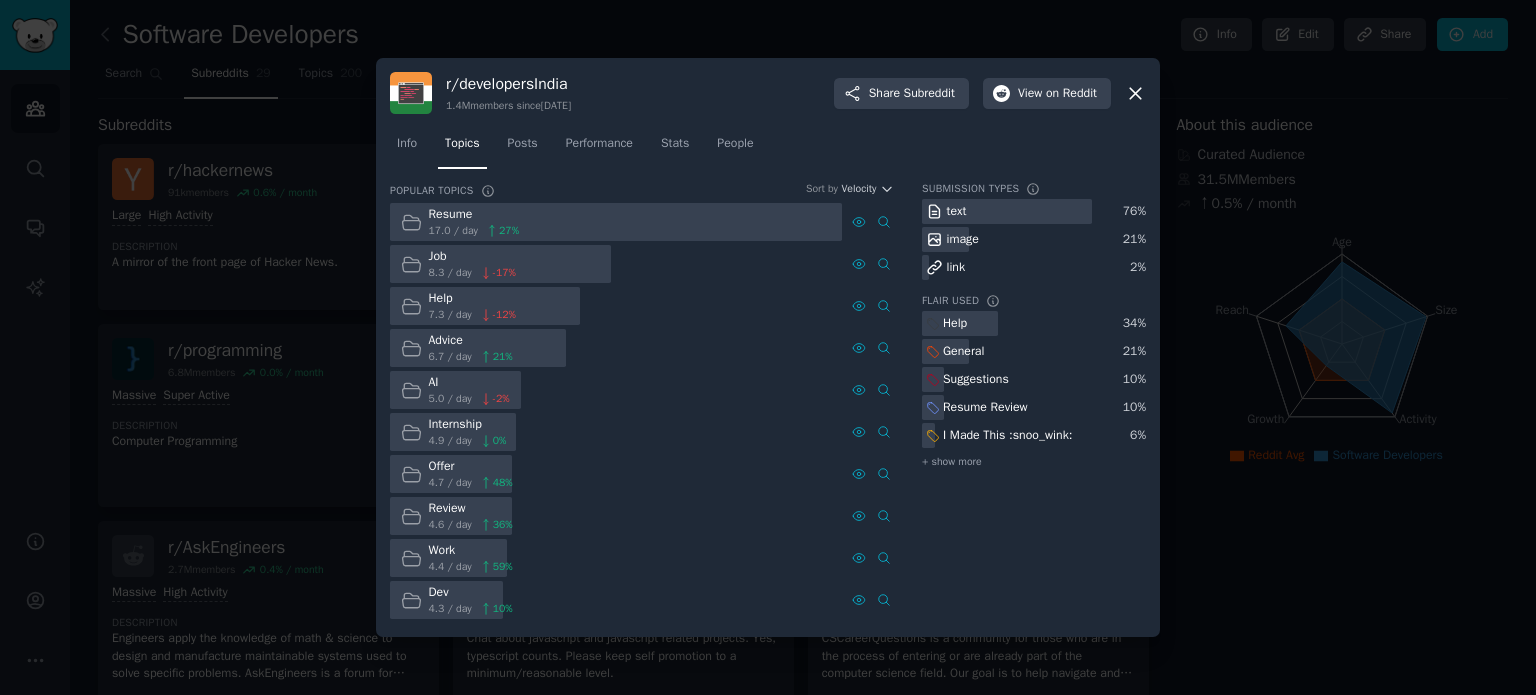 click on "Job" at bounding box center [472, 257] 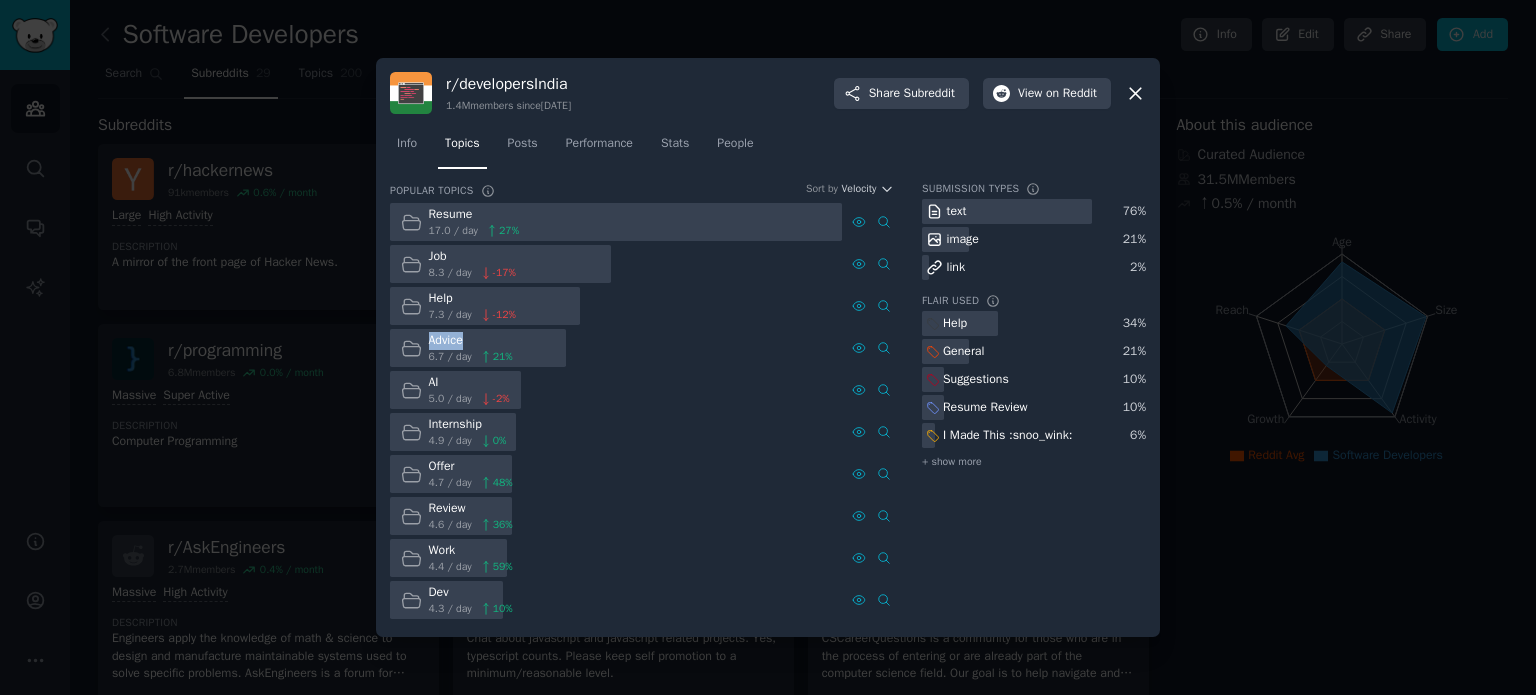 click on "Advice" at bounding box center (471, 341) 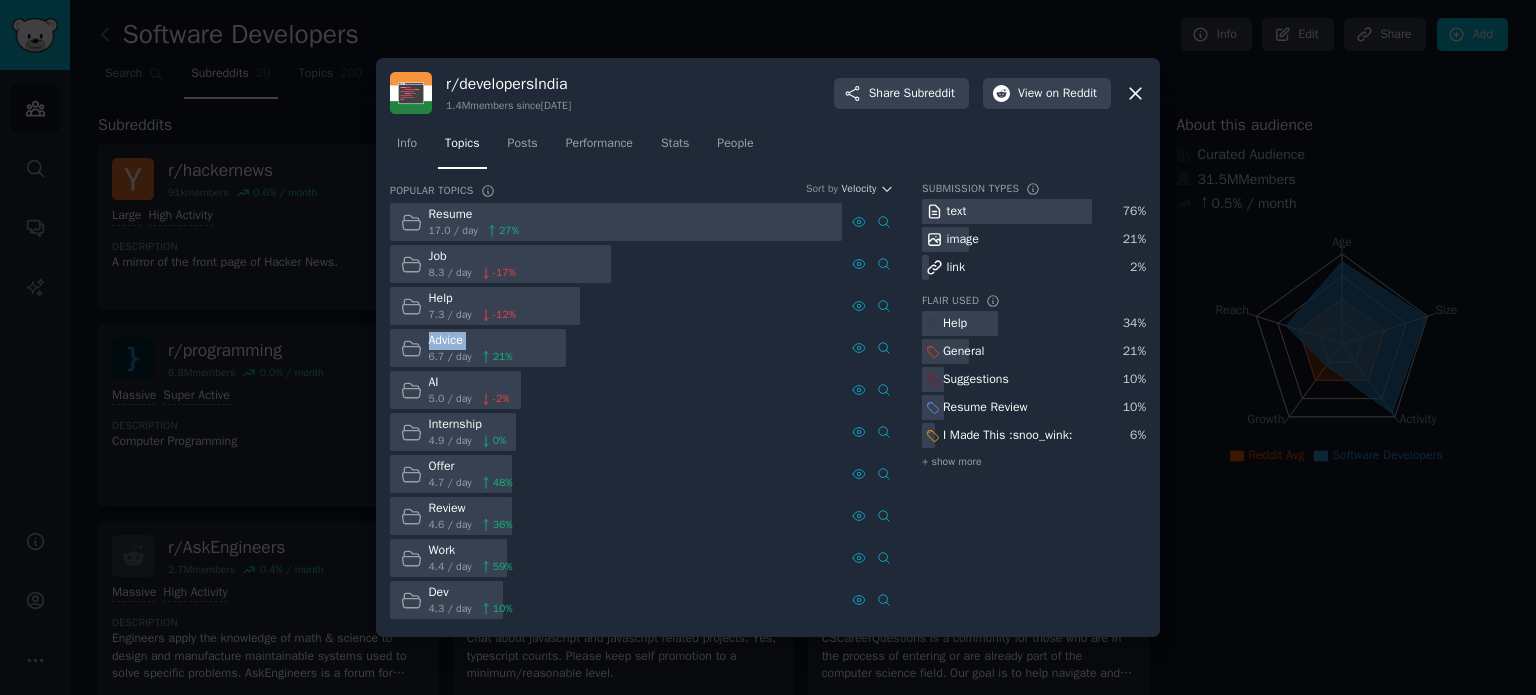 click on "Advice" at bounding box center (471, 341) 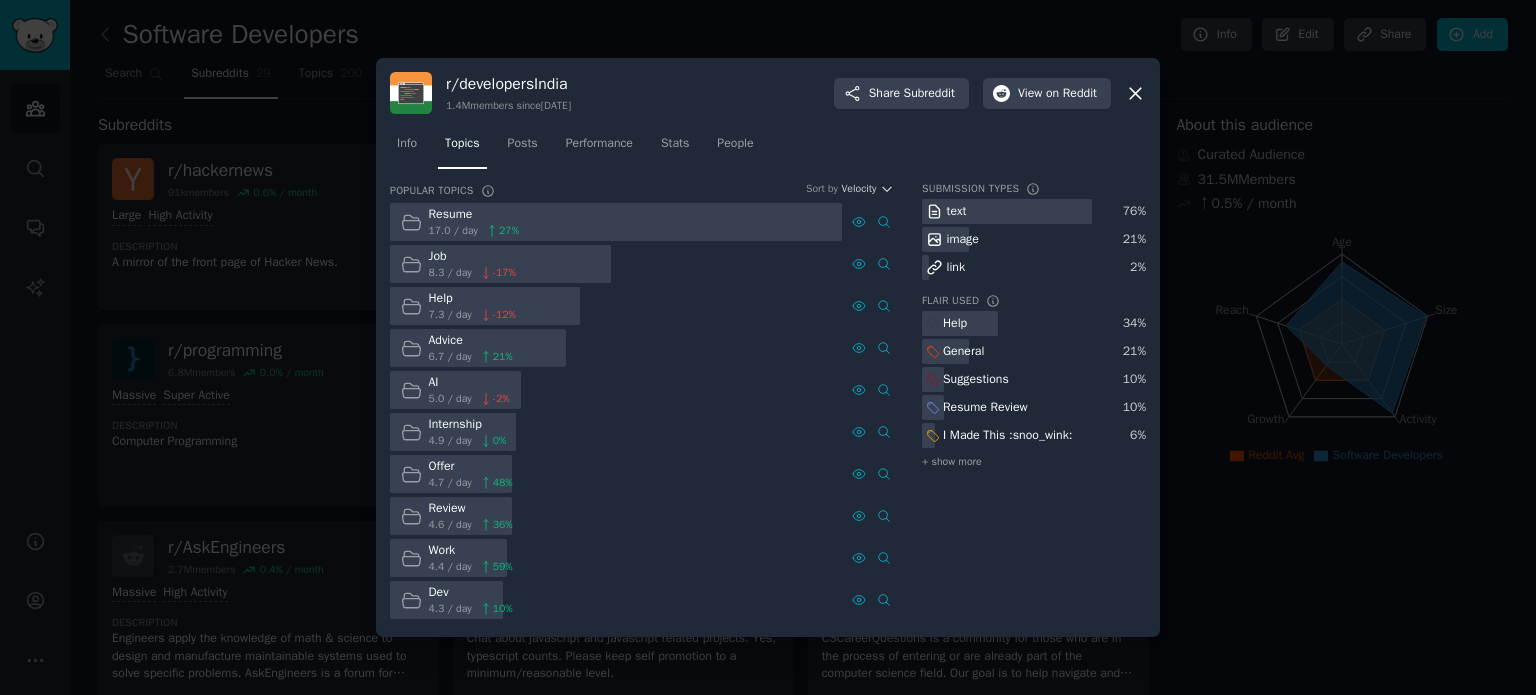 click 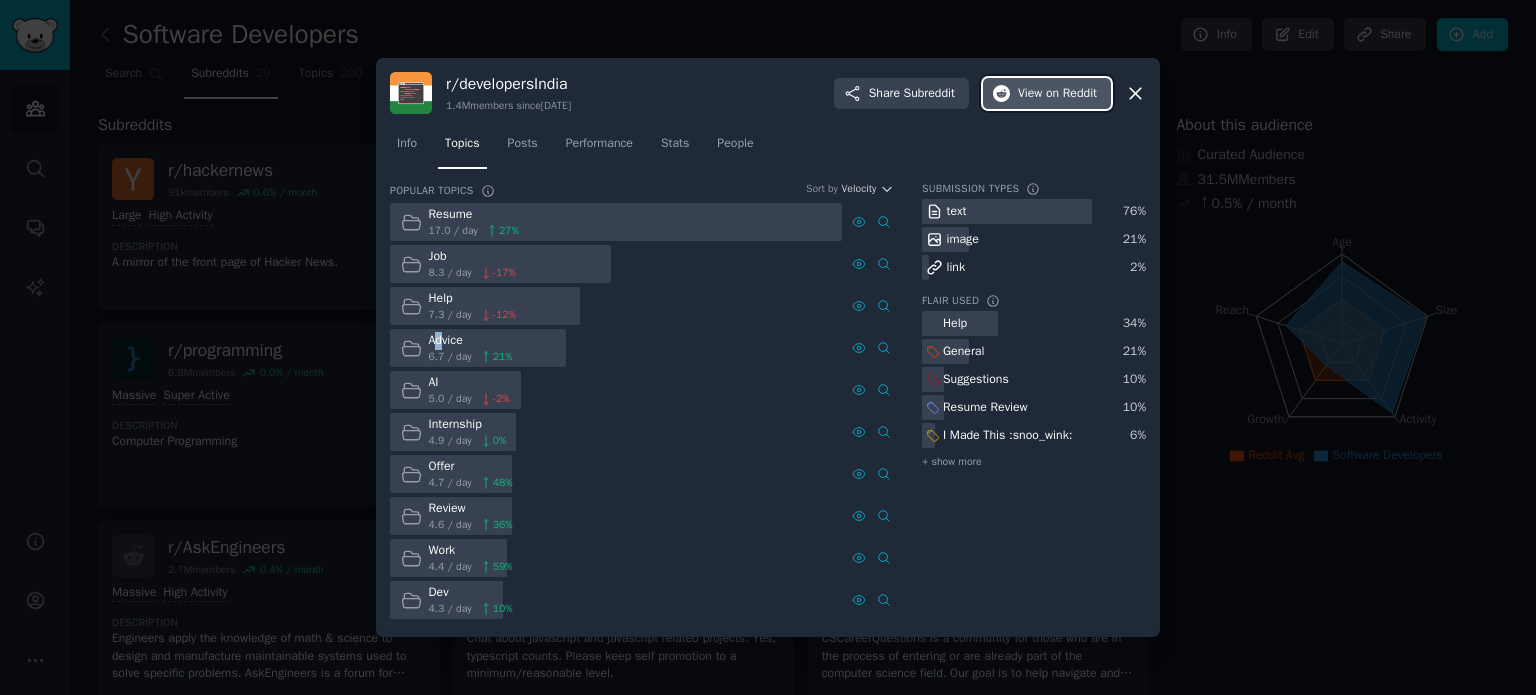 click on "View  on Reddit" at bounding box center [1047, 94] 